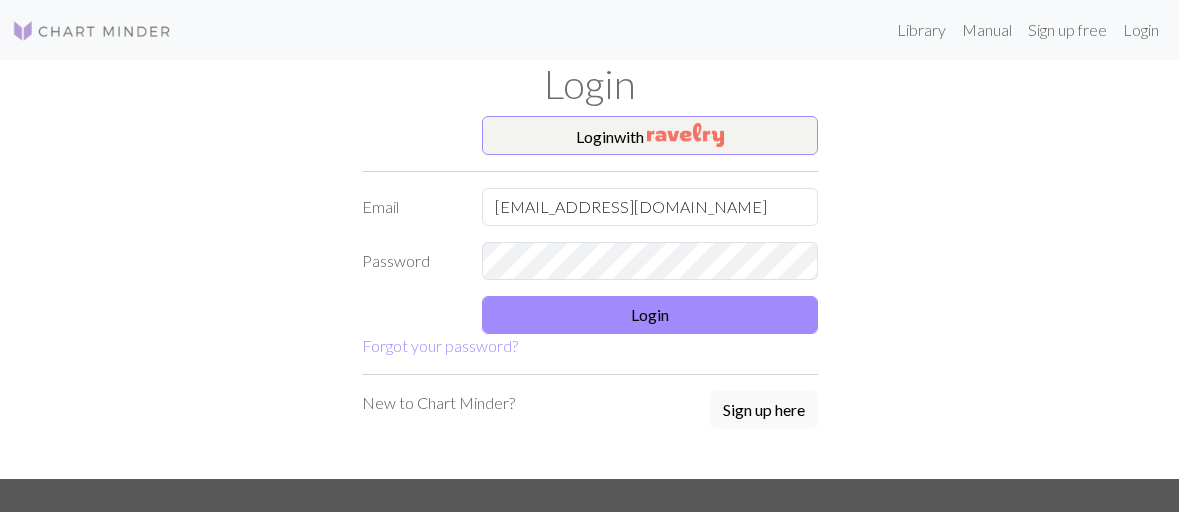 scroll, scrollTop: 0, scrollLeft: 0, axis: both 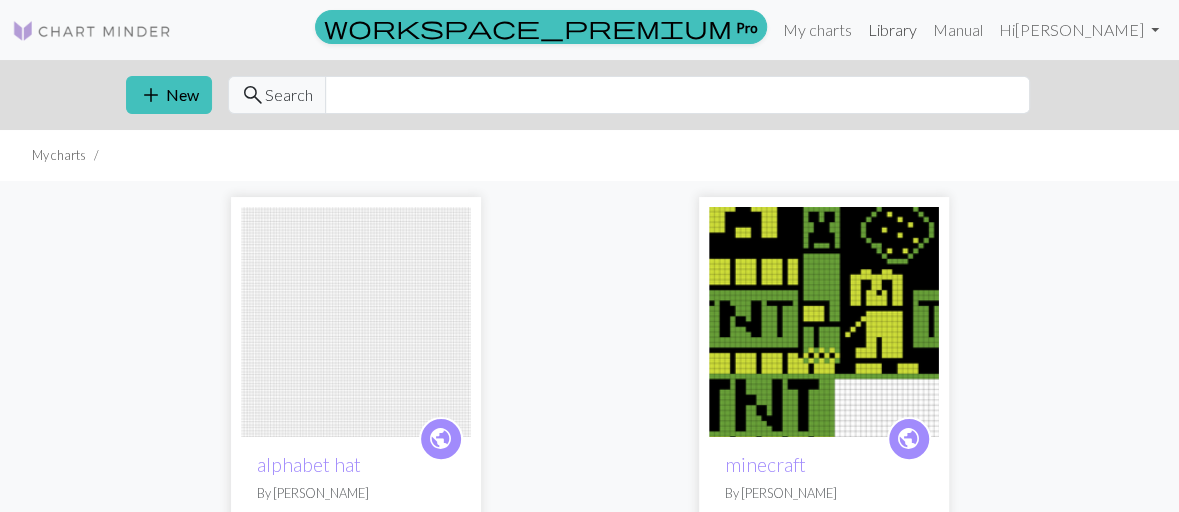 click on "Library" at bounding box center [892, 30] 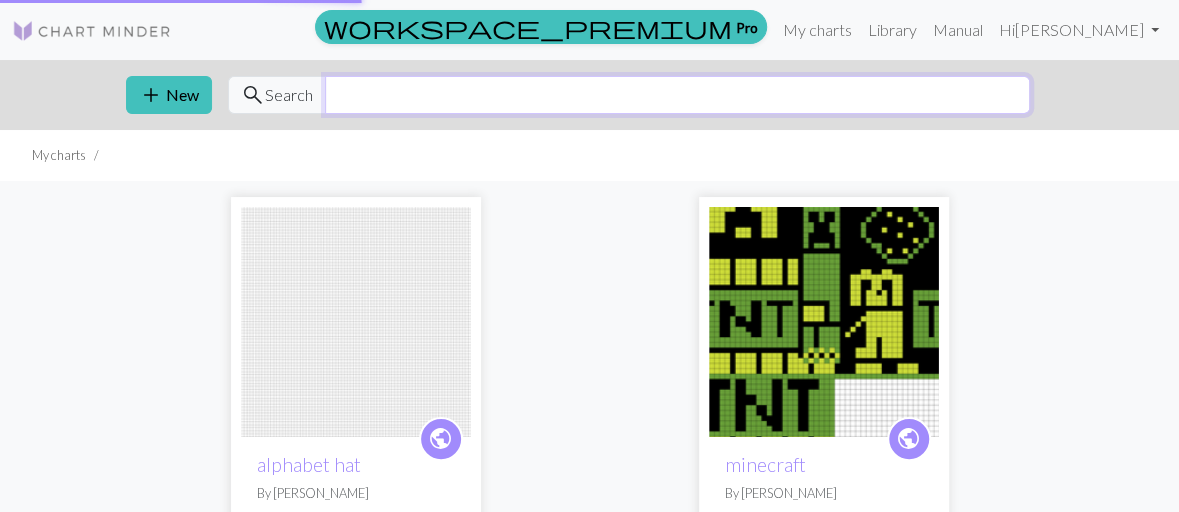 click at bounding box center [677, 95] 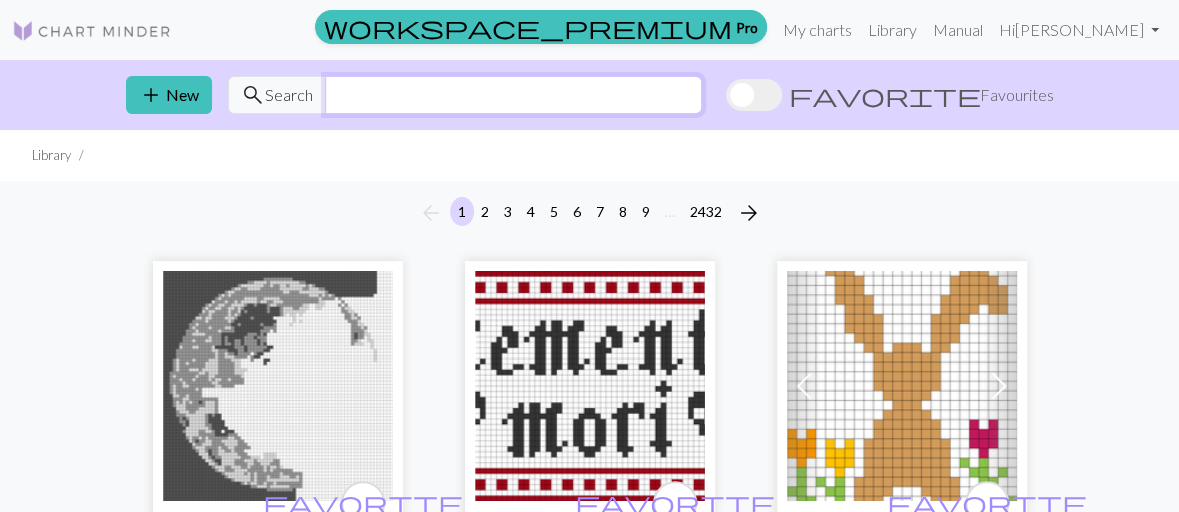 click at bounding box center [513, 95] 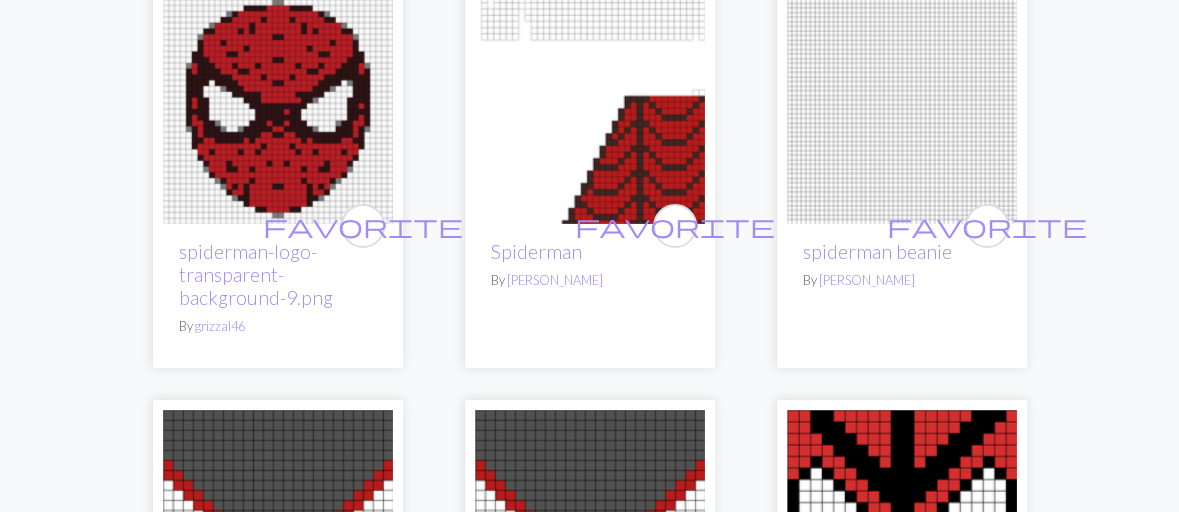 scroll, scrollTop: 3266, scrollLeft: 0, axis: vertical 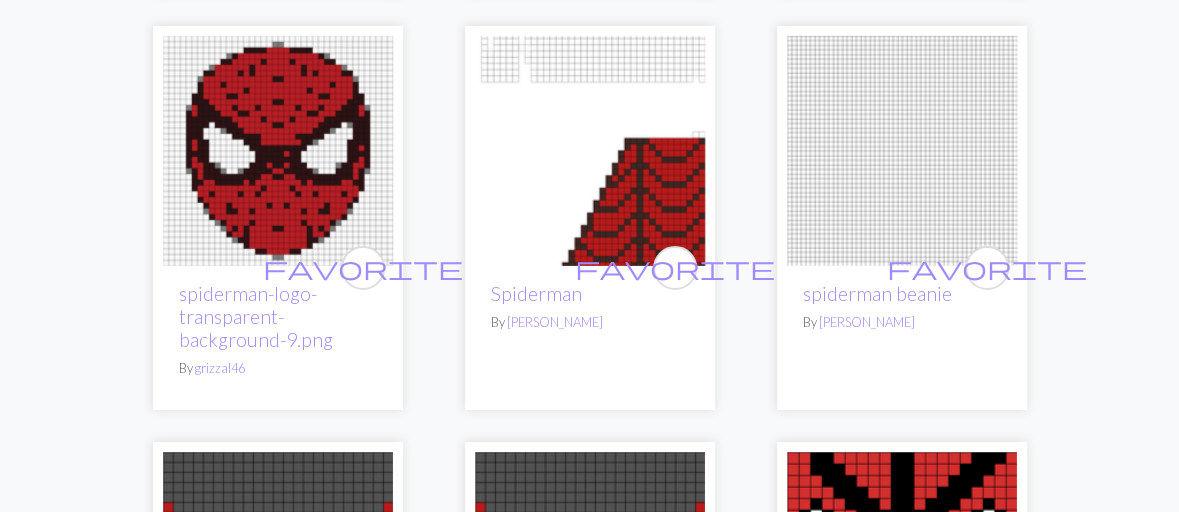 click at bounding box center [902, 151] 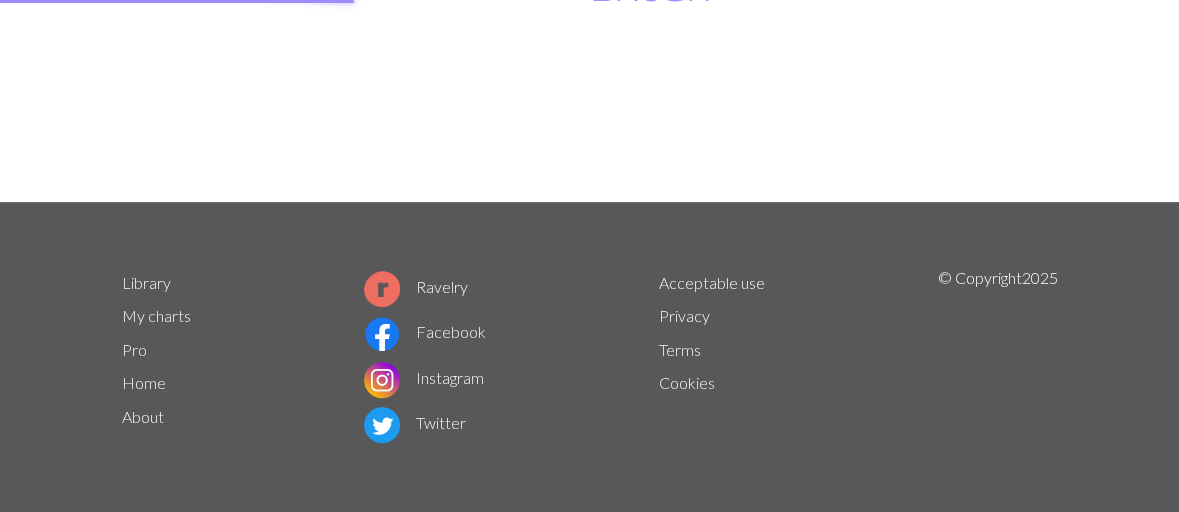 scroll, scrollTop: 0, scrollLeft: 0, axis: both 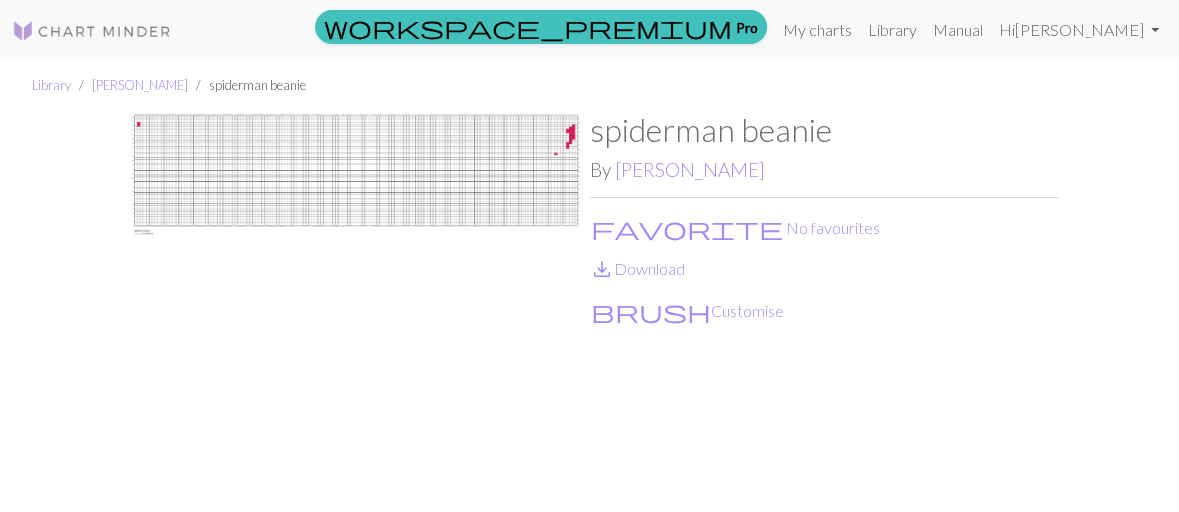 click at bounding box center [356, 316] 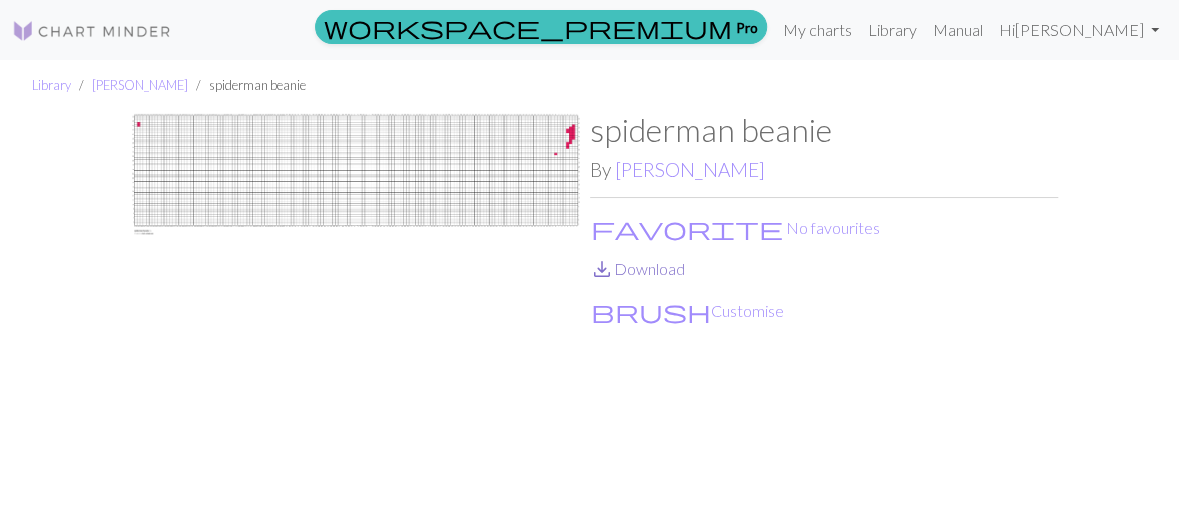 click on "save_alt  Download" at bounding box center [637, 268] 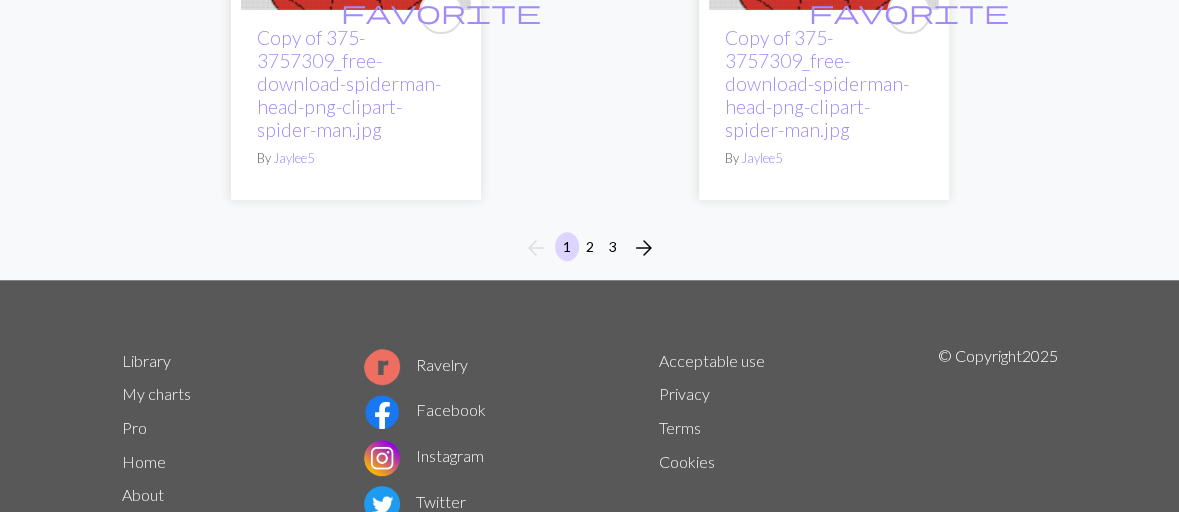 scroll, scrollTop: 7333, scrollLeft: 0, axis: vertical 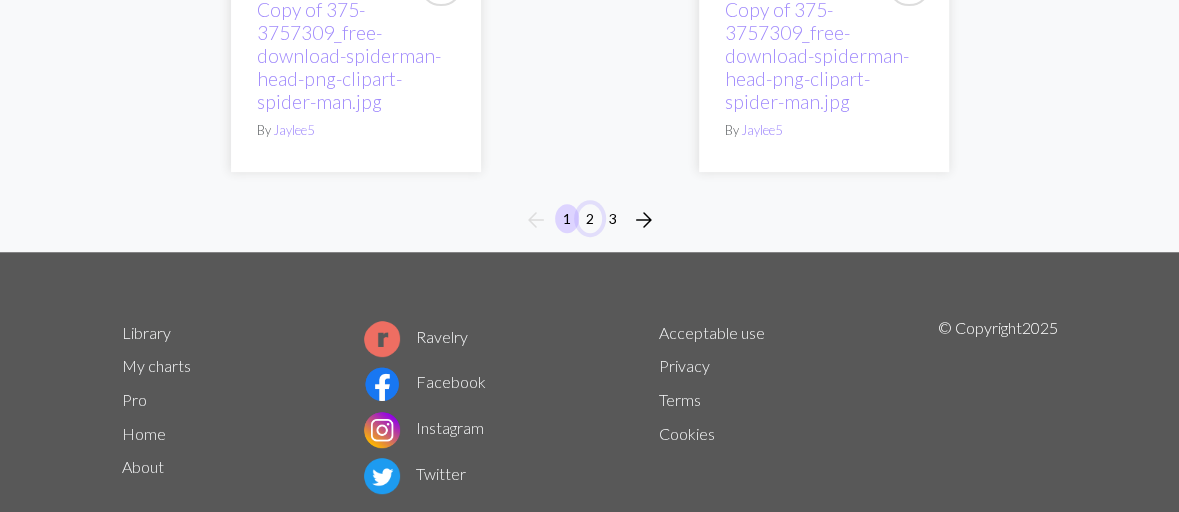 click on "2" at bounding box center (590, 218) 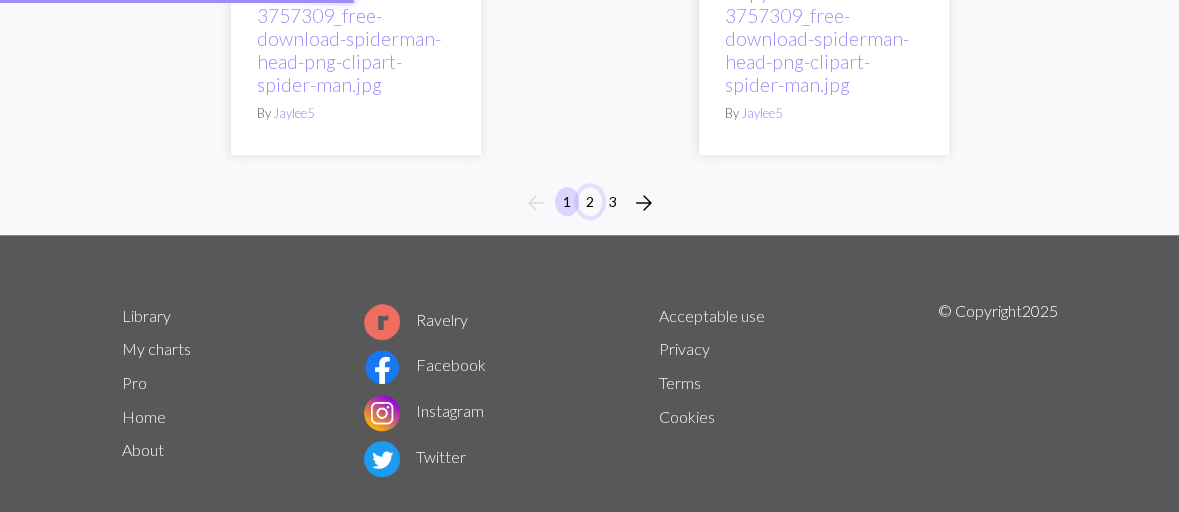 scroll, scrollTop: 7360, scrollLeft: 0, axis: vertical 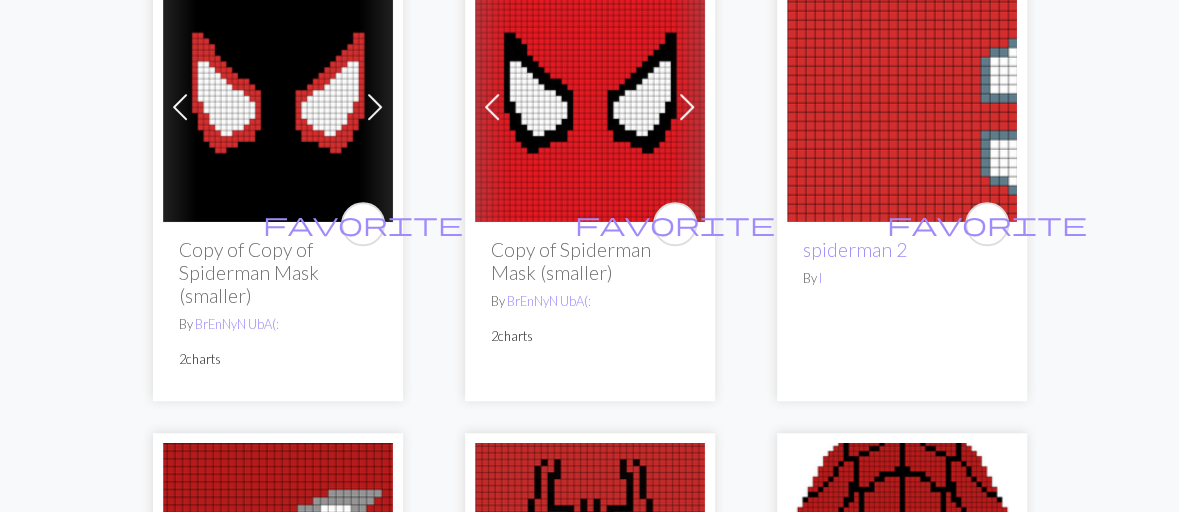 click at bounding box center [902, 107] 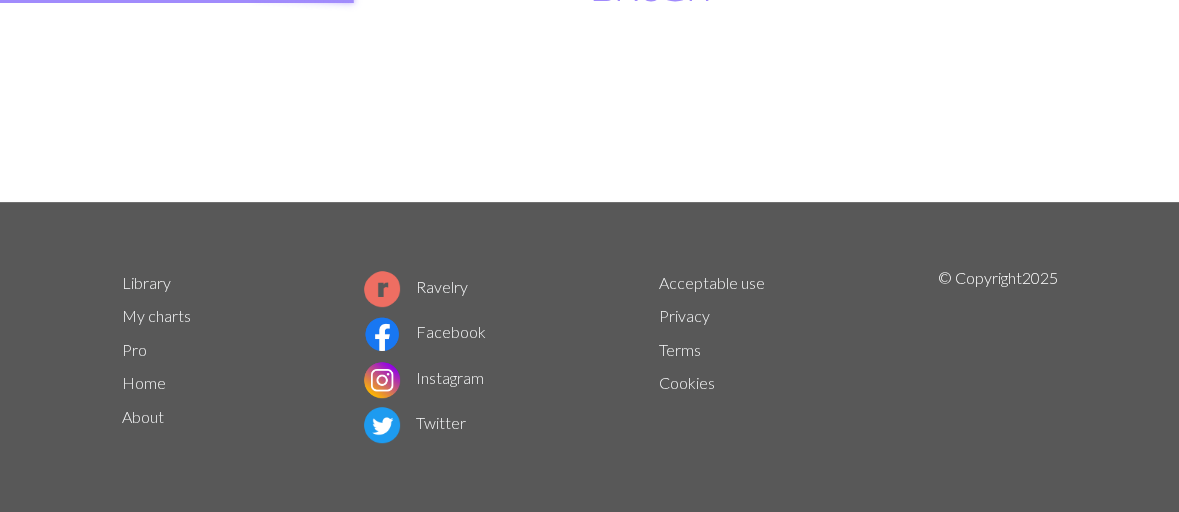 scroll, scrollTop: 0, scrollLeft: 0, axis: both 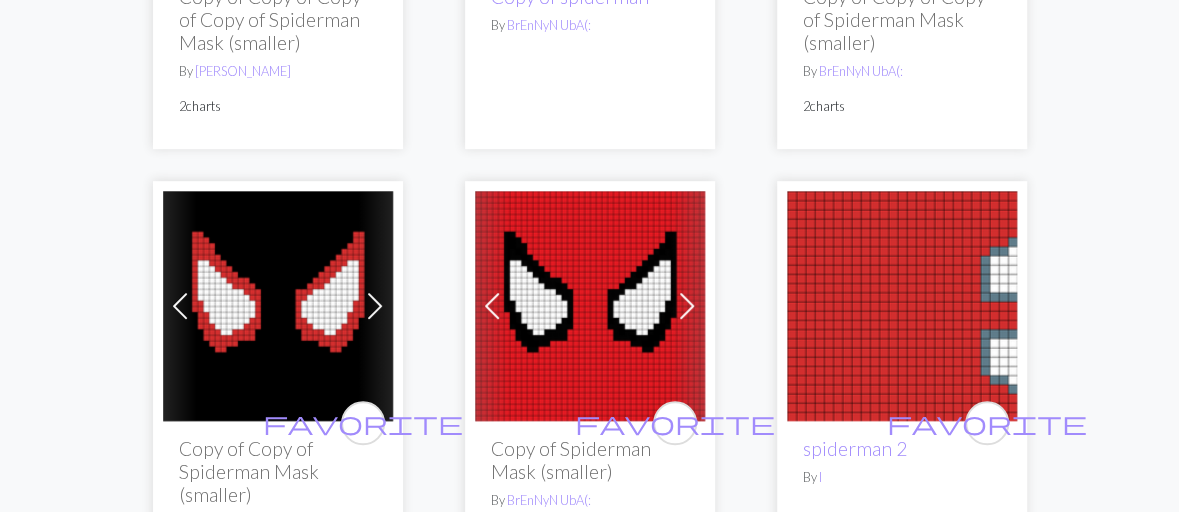 click at bounding box center (902, 306) 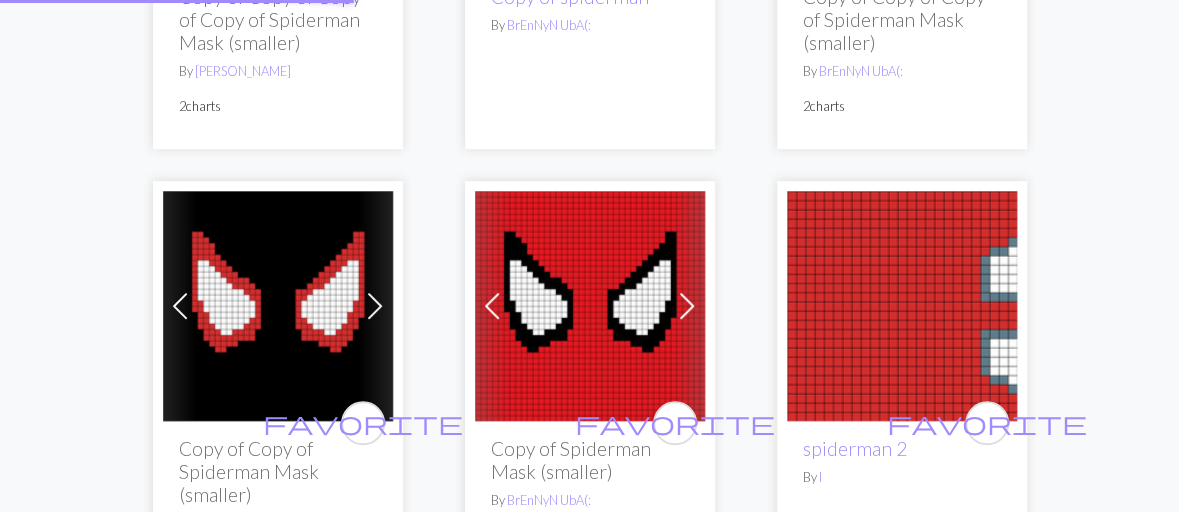 scroll, scrollTop: 0, scrollLeft: 0, axis: both 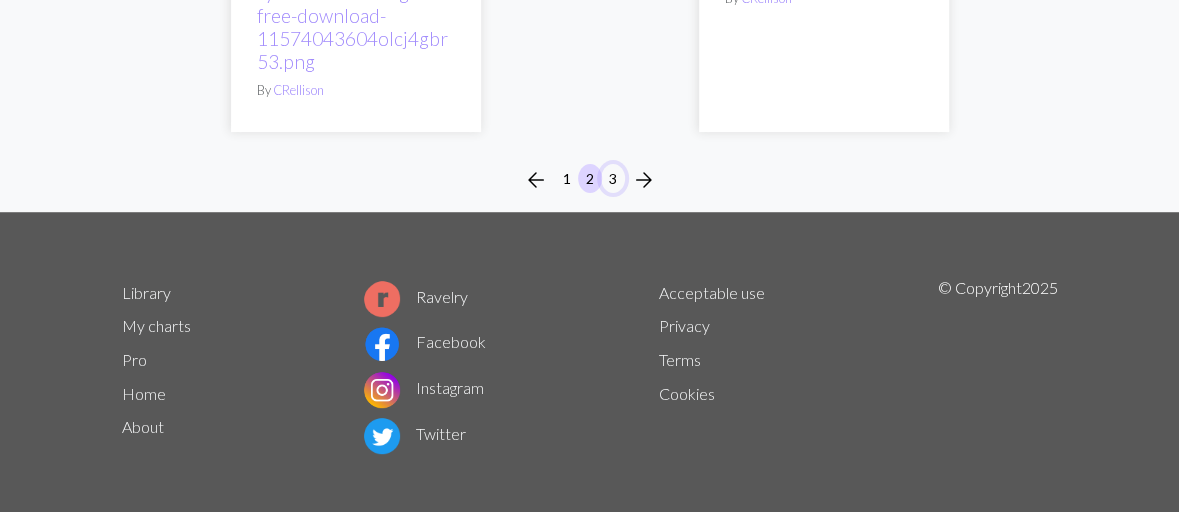 click on "3" at bounding box center [613, 178] 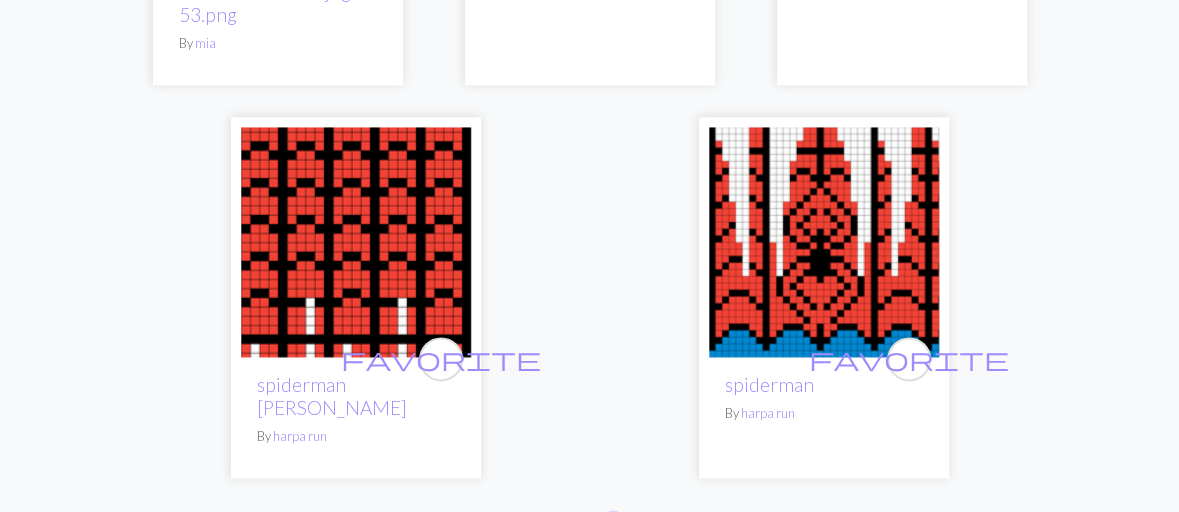 scroll, scrollTop: 933, scrollLeft: 0, axis: vertical 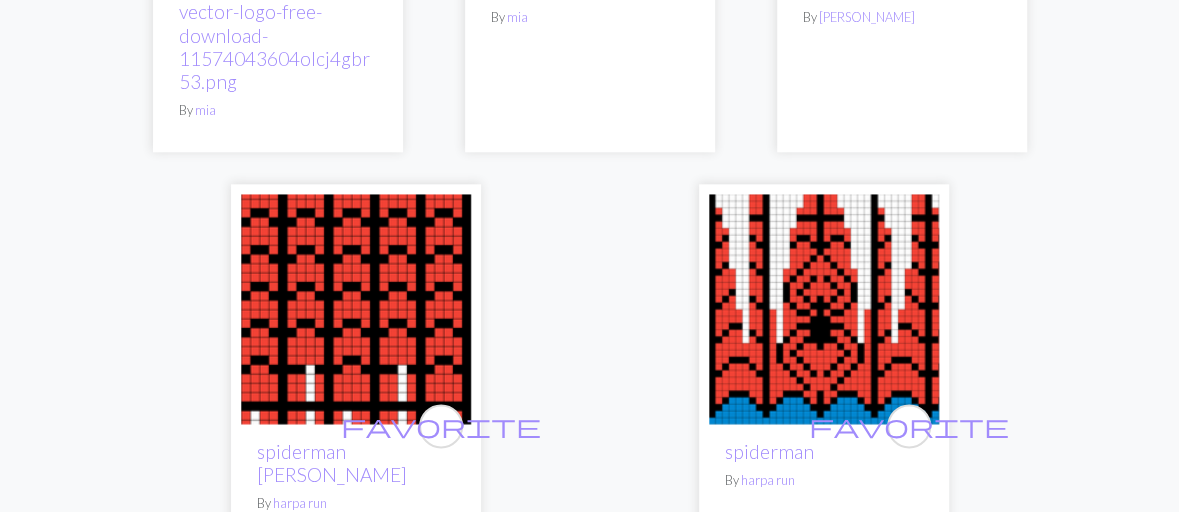 click at bounding box center (824, 309) 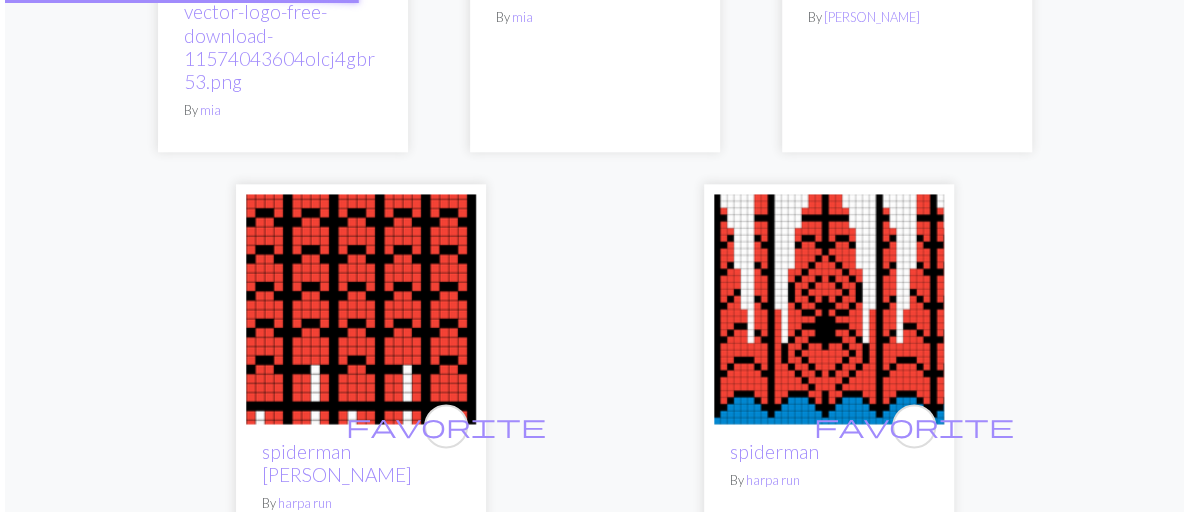 scroll, scrollTop: 0, scrollLeft: 0, axis: both 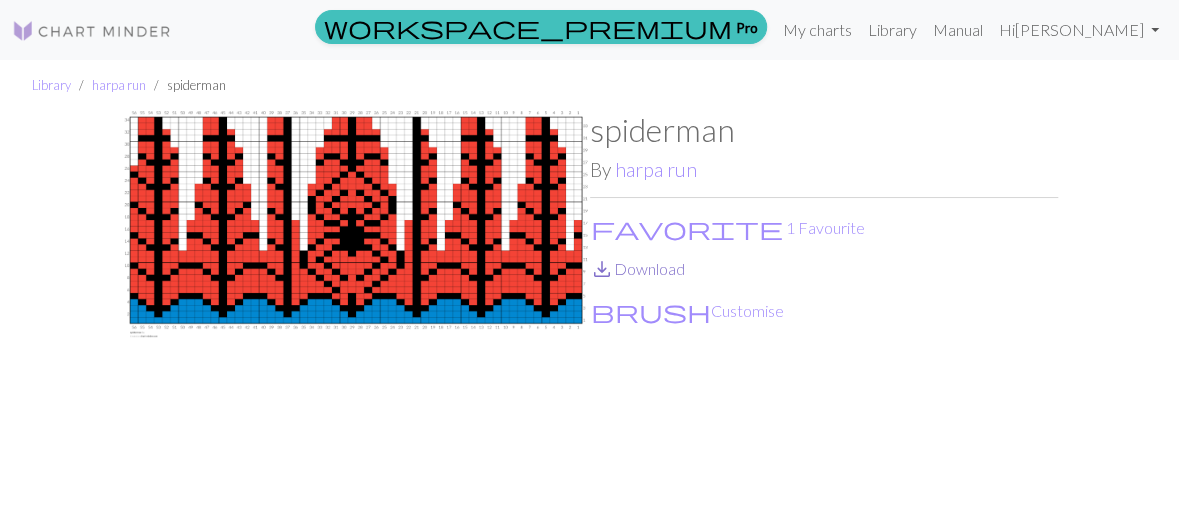 click on "save_alt  Download" at bounding box center (637, 268) 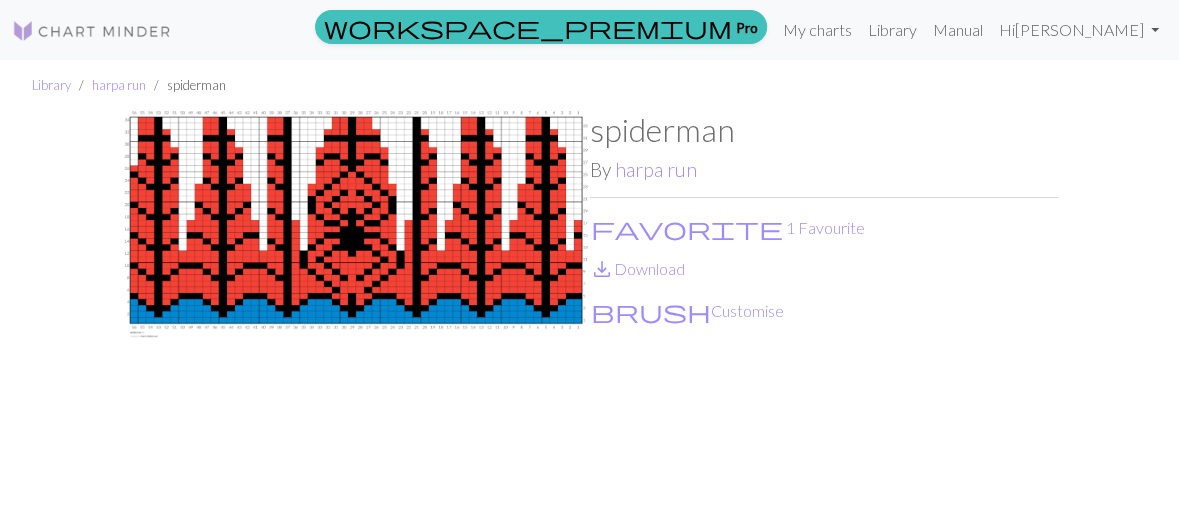 click on "spiderman By   harpa run favorite   1 Favourite save_alt  Download brush Customise" at bounding box center [824, 316] 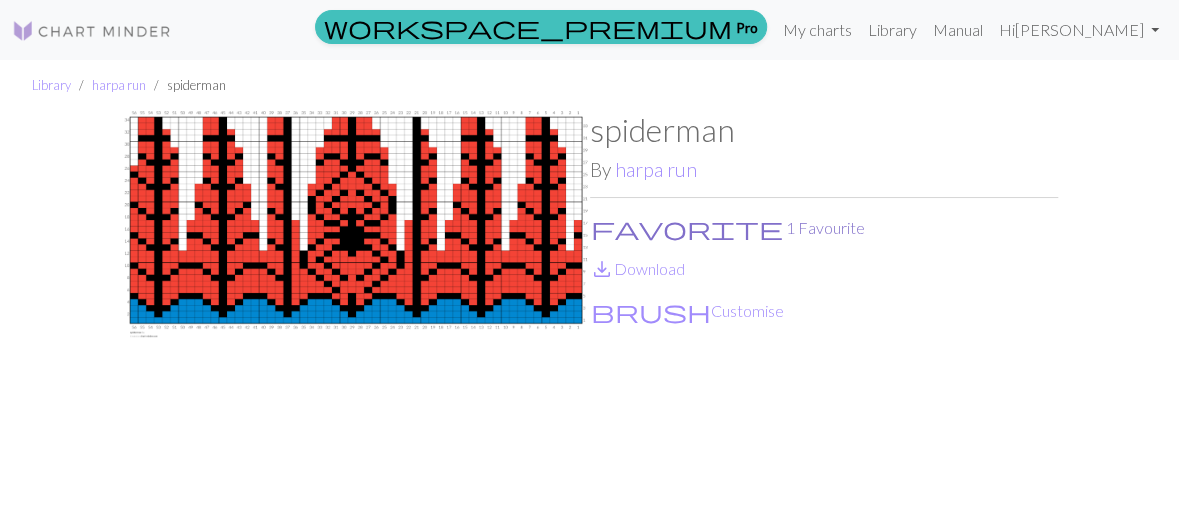 click on "favorite   1 Favourite" at bounding box center [728, 228] 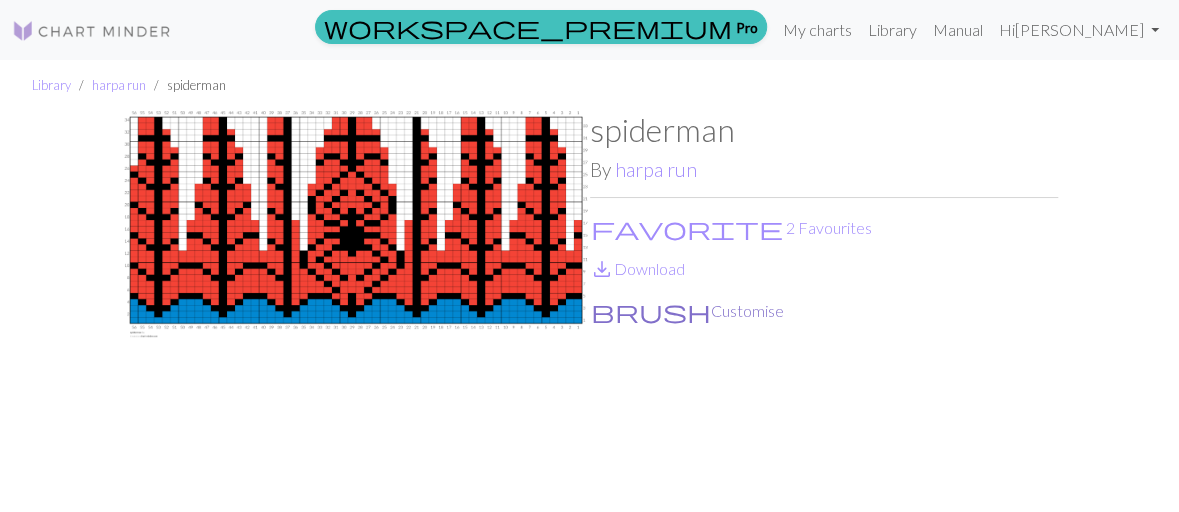 click on "brush Customise" at bounding box center (687, 311) 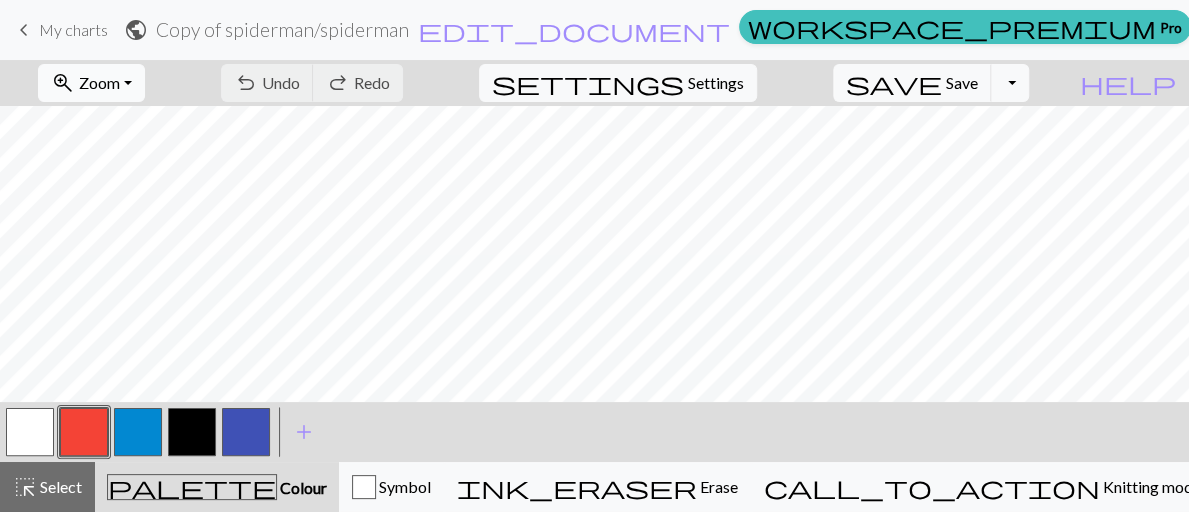 click on "zoom_in Zoom Zoom" at bounding box center (91, 83) 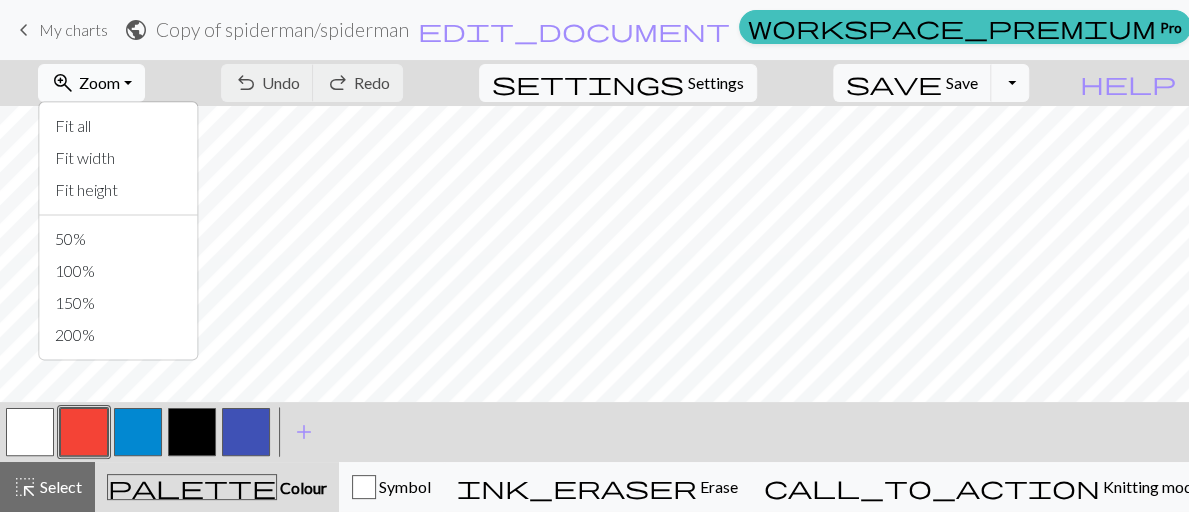 click on "zoom_in" at bounding box center (63, 83) 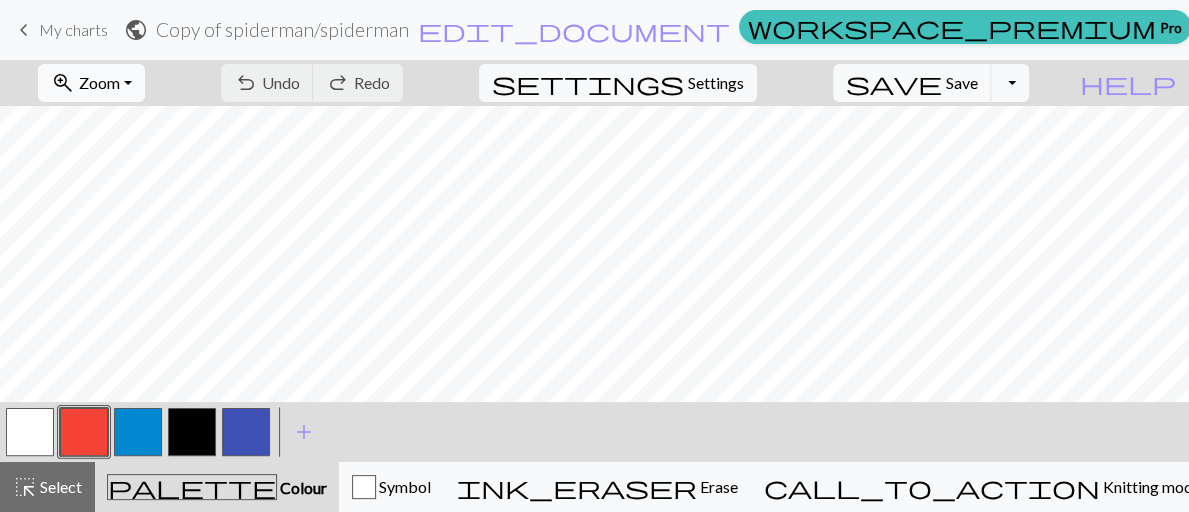 click on "zoom_in Zoom Zoom" at bounding box center [91, 83] 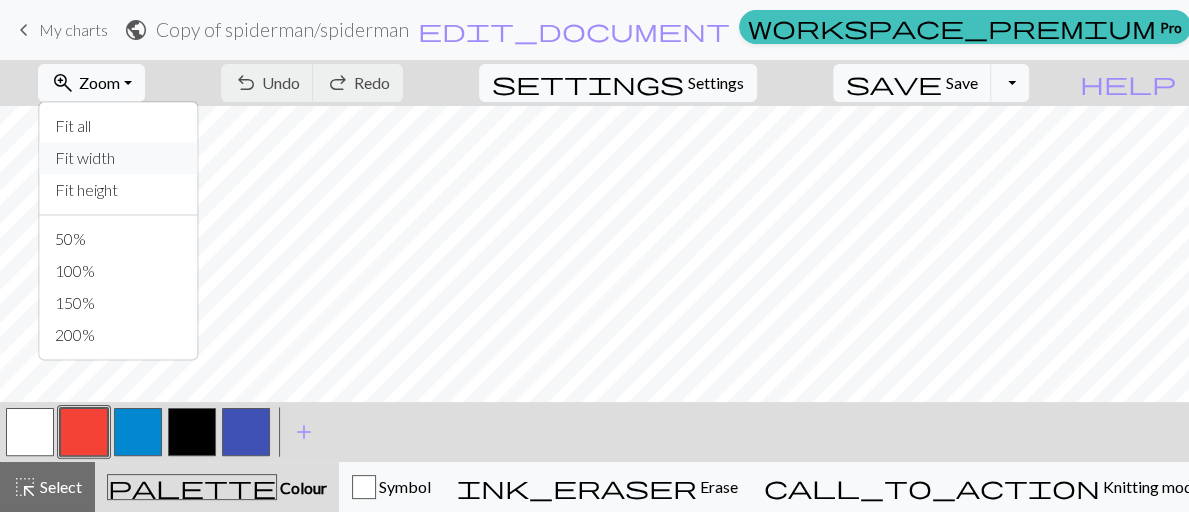 click on "Fit width" at bounding box center [118, 158] 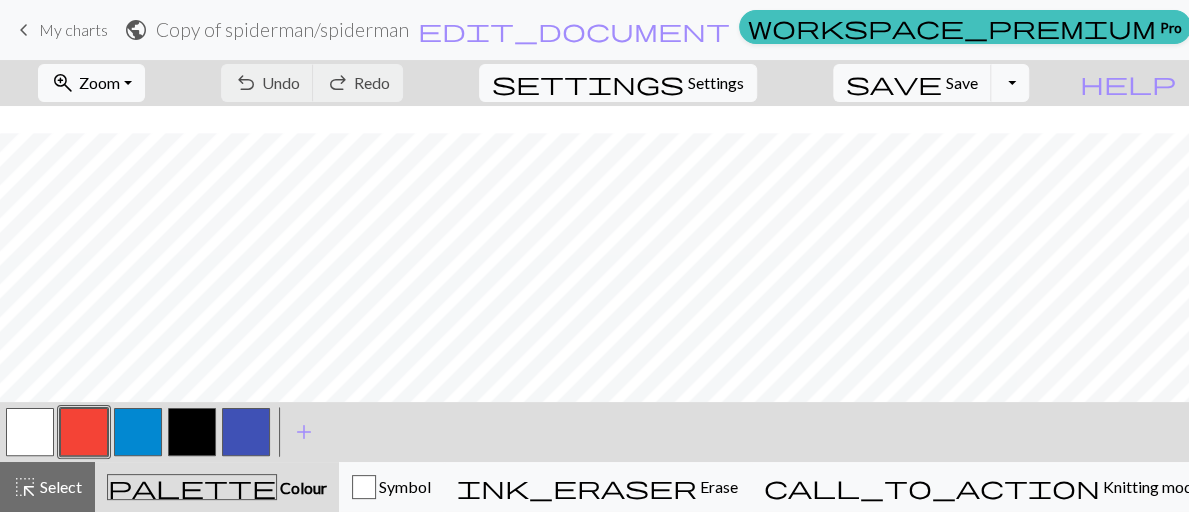 scroll, scrollTop: 293, scrollLeft: 0, axis: vertical 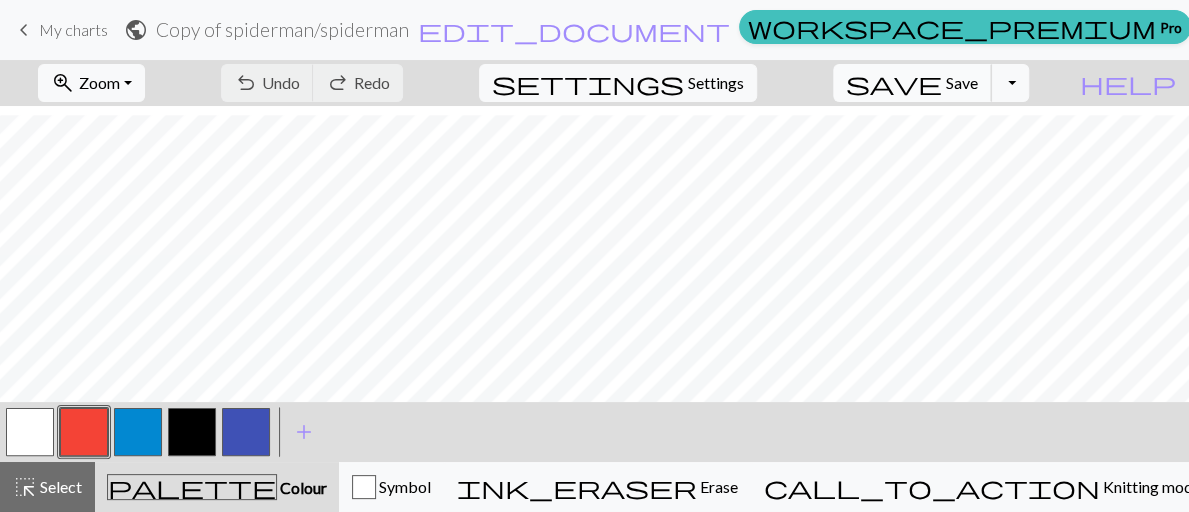 click on "Save" at bounding box center [962, 82] 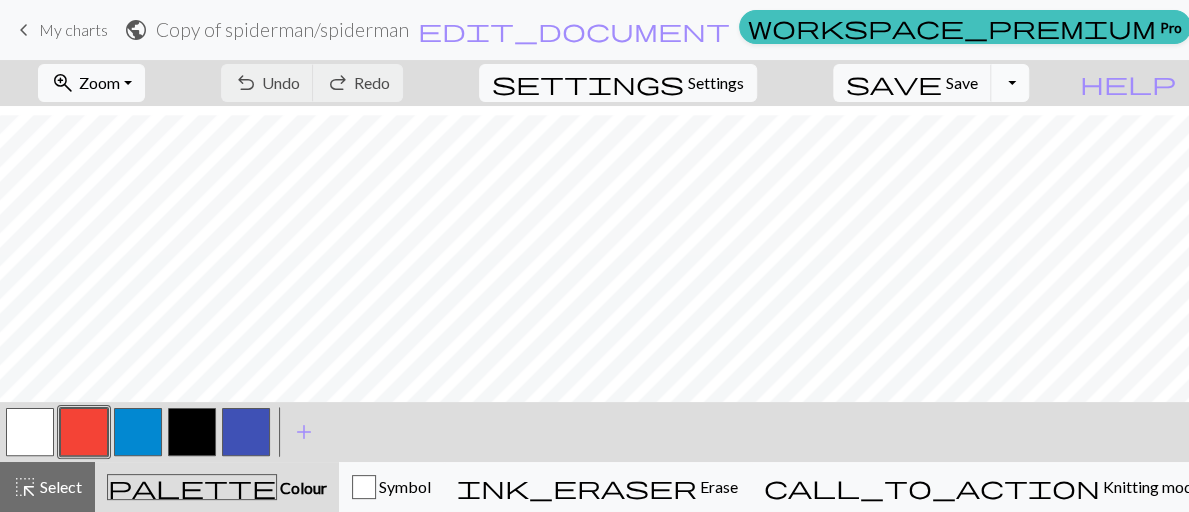 click on "Toggle Dropdown" at bounding box center (1010, 83) 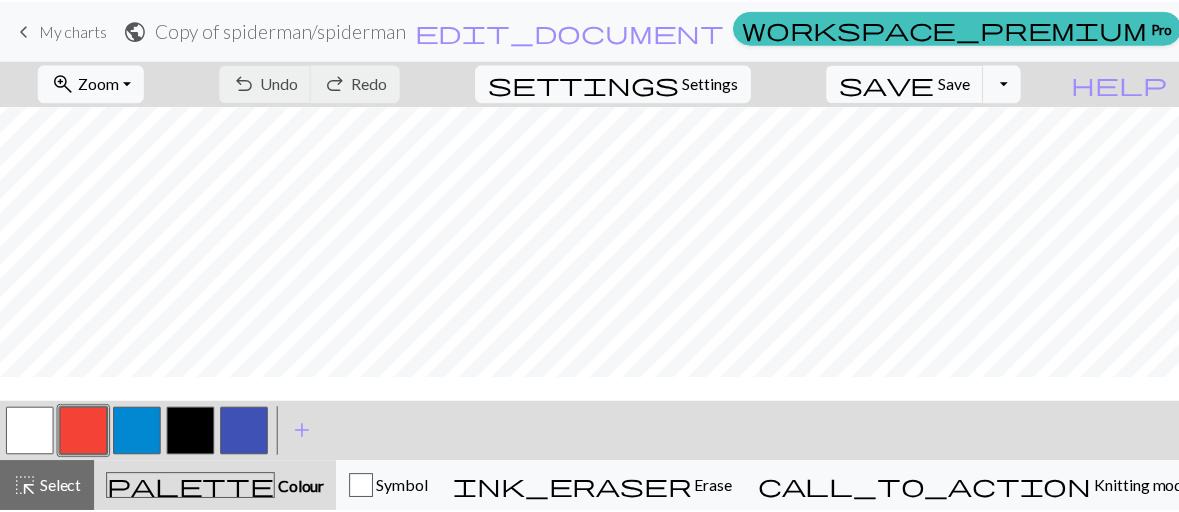 scroll, scrollTop: 0, scrollLeft: 0, axis: both 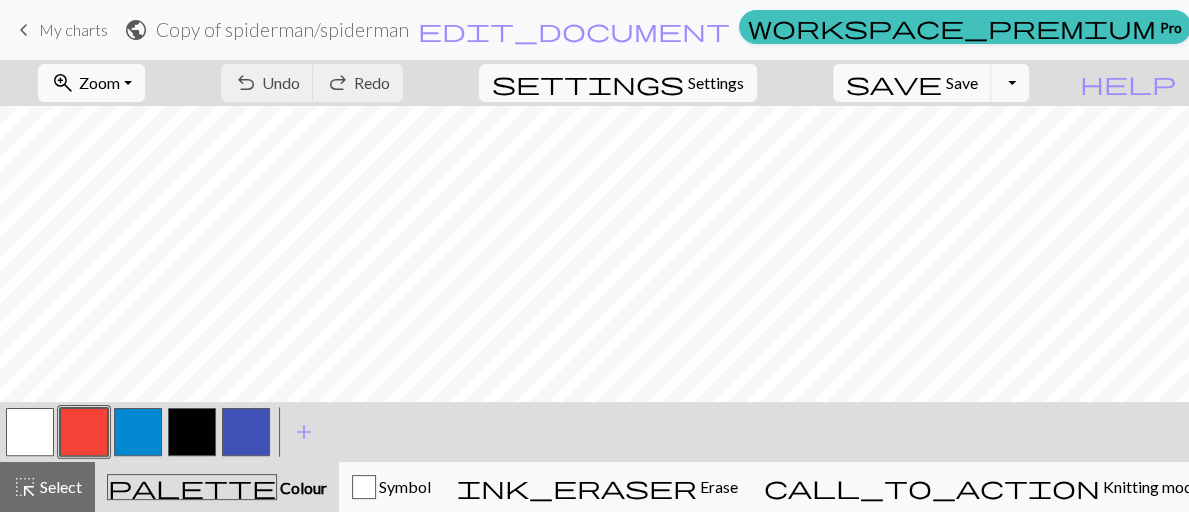 click on "My charts" at bounding box center (1241, 30) 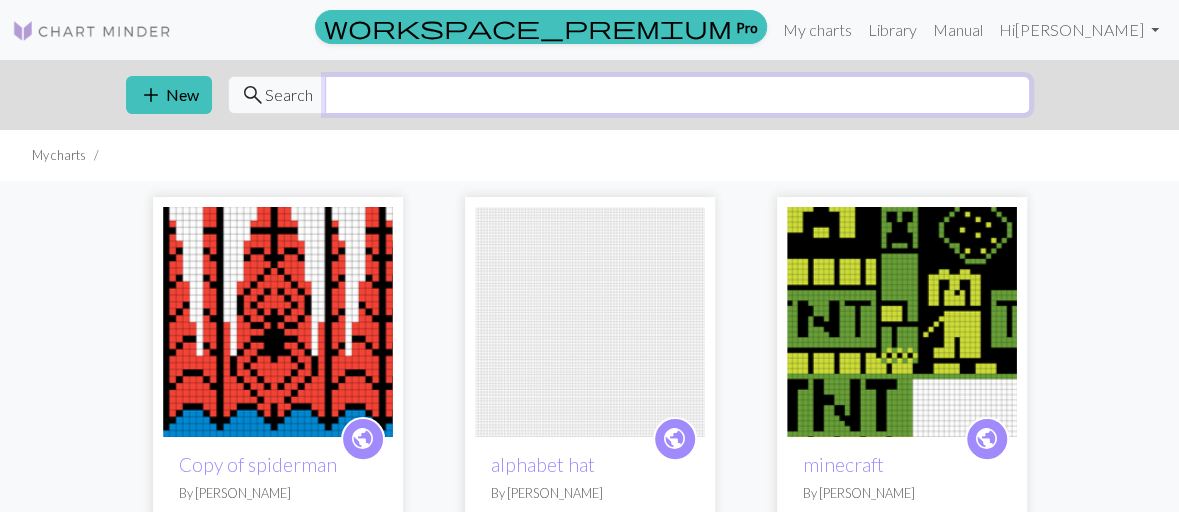 click at bounding box center (677, 95) 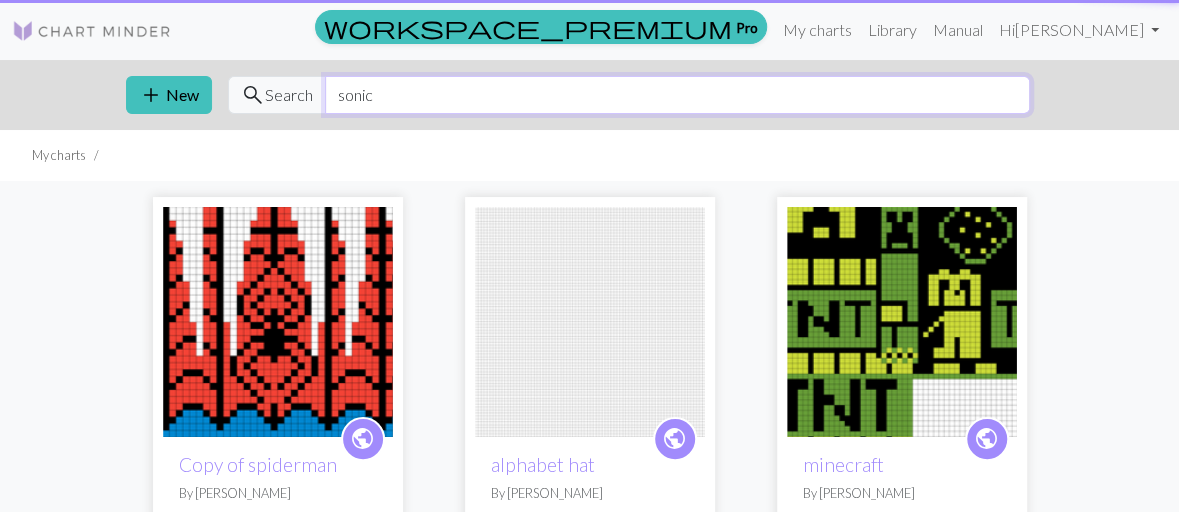 type on "sonic" 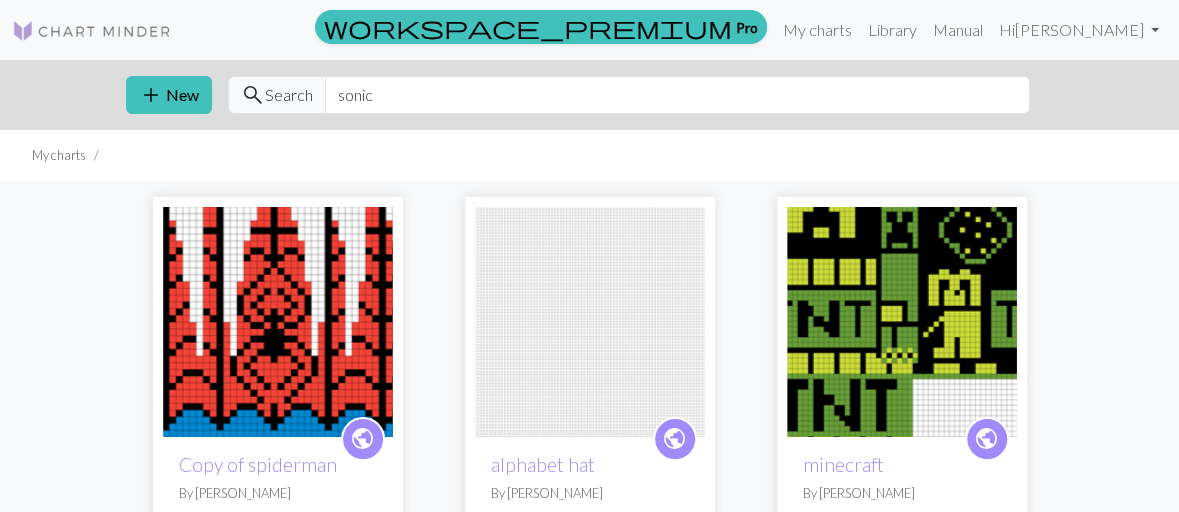 click on "search" at bounding box center (253, 95) 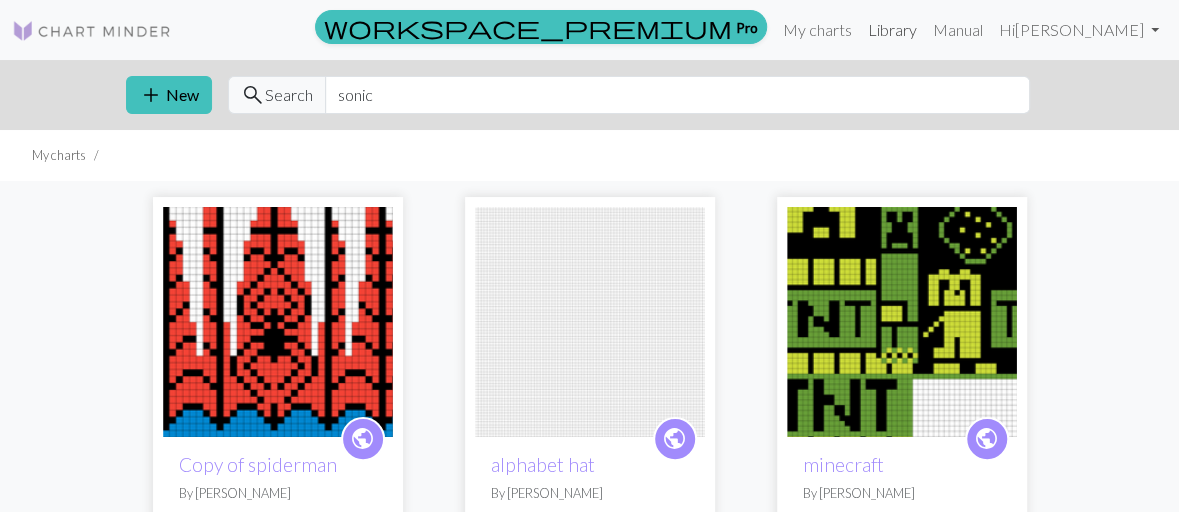 click on "Library" at bounding box center (892, 30) 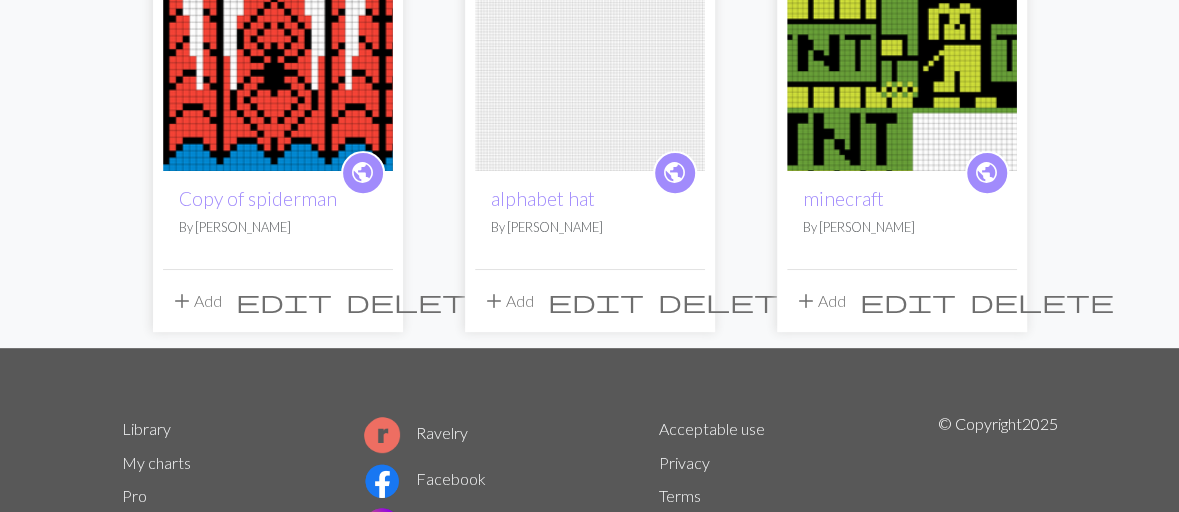 scroll, scrollTop: 0, scrollLeft: 0, axis: both 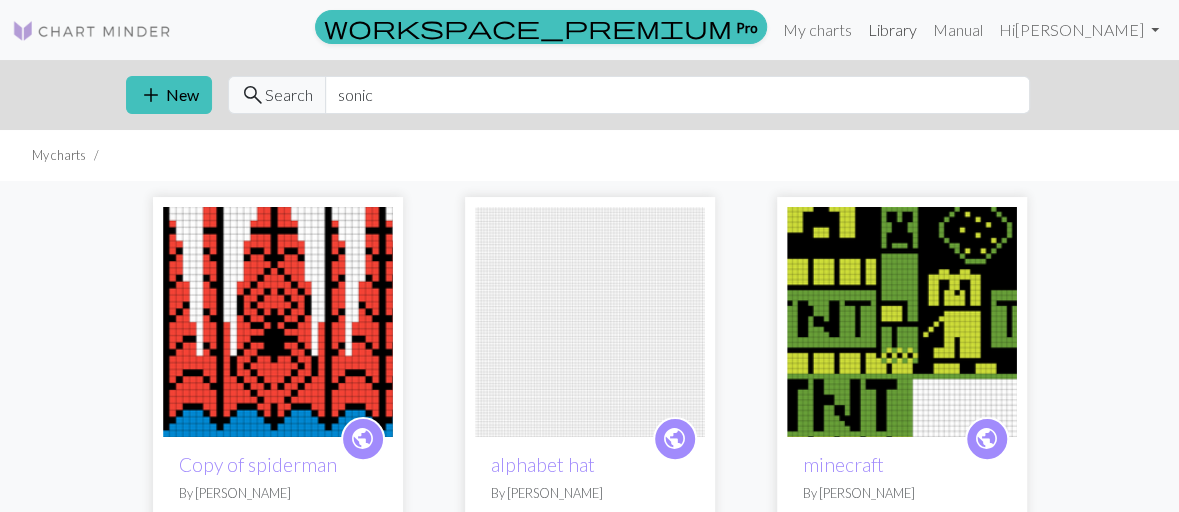click on "Library" at bounding box center (892, 30) 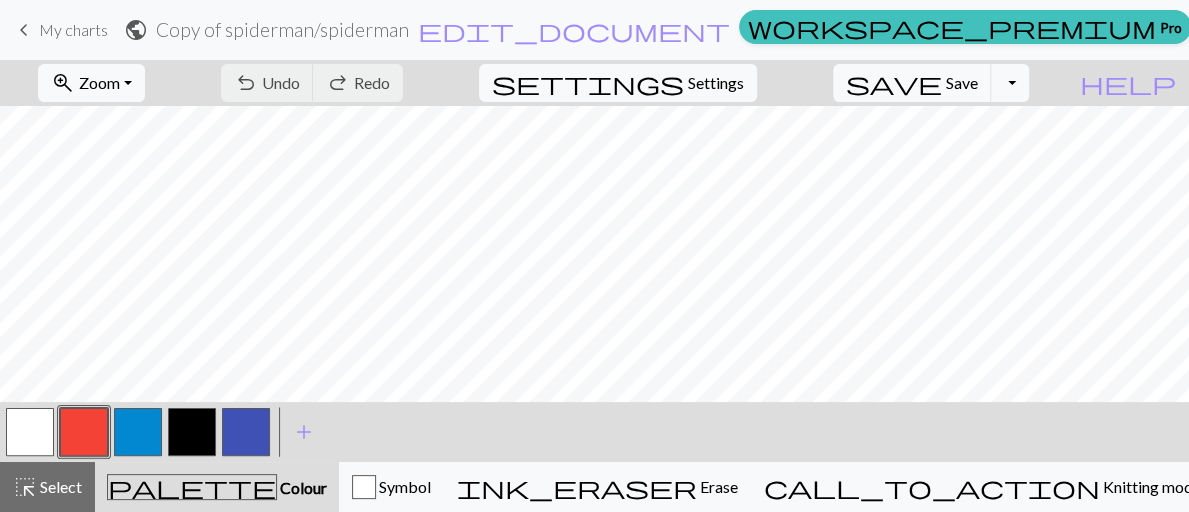 click on "Library" at bounding box center (1316, 30) 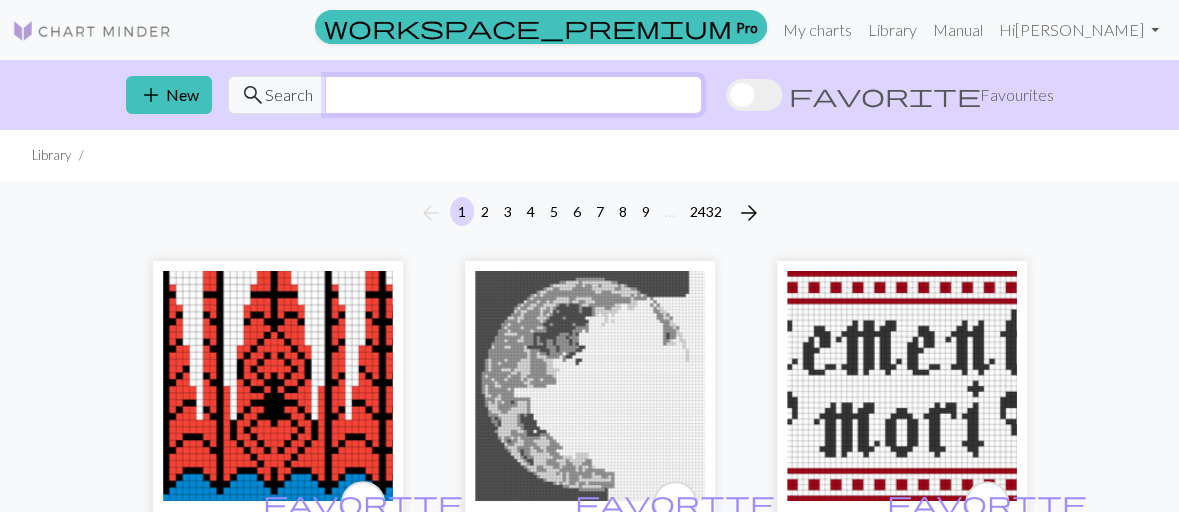 click at bounding box center (513, 95) 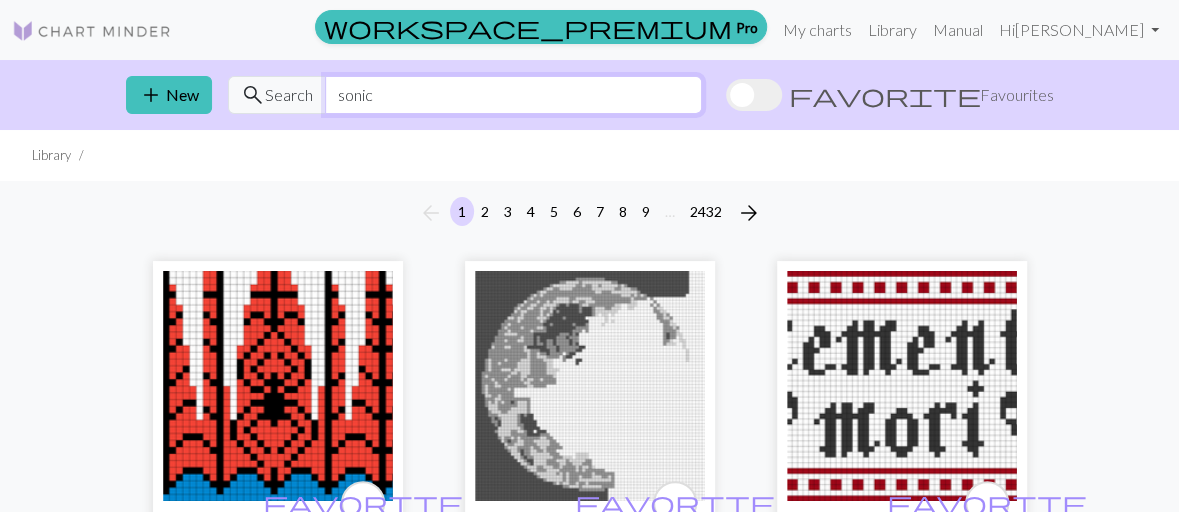 type on "sonic" 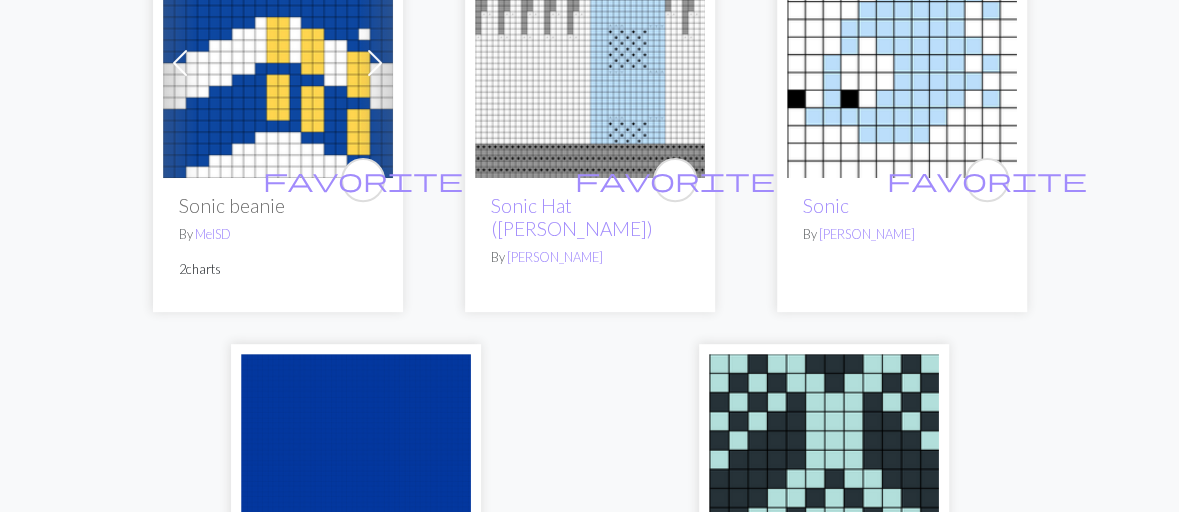 scroll, scrollTop: 266, scrollLeft: 0, axis: vertical 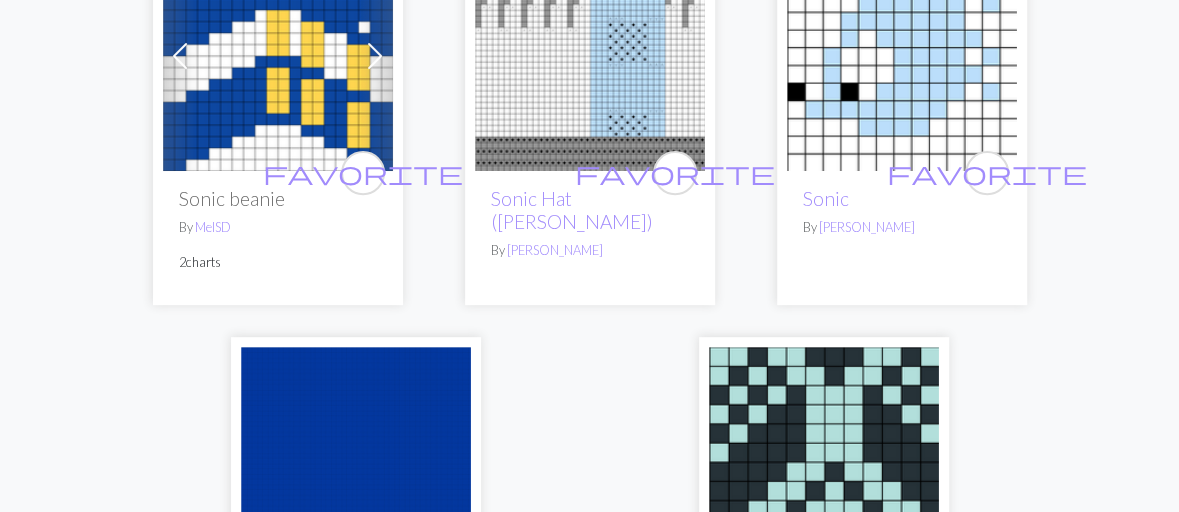 click at bounding box center [278, 56] 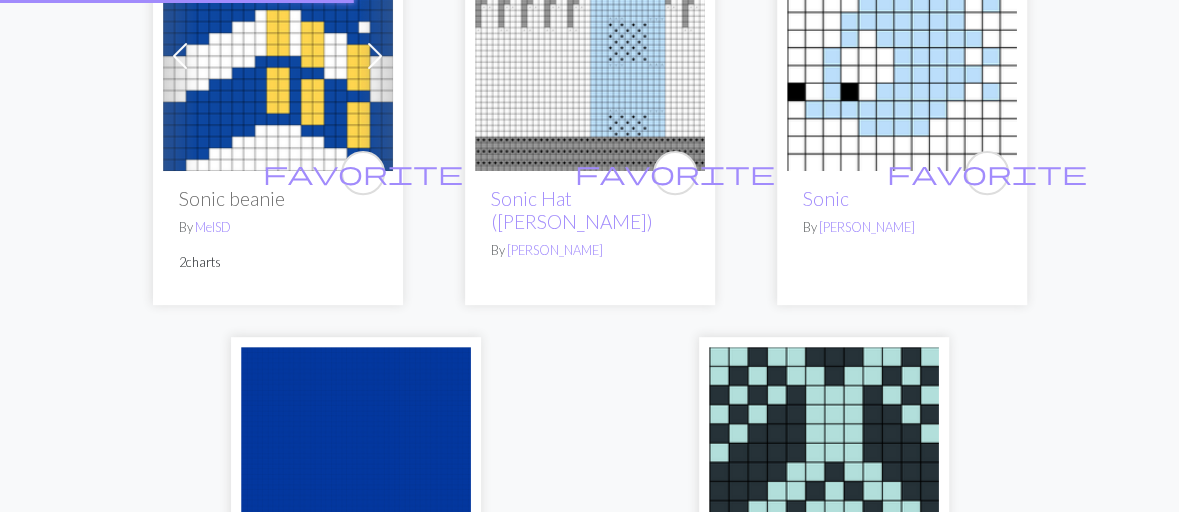 scroll, scrollTop: 0, scrollLeft: 0, axis: both 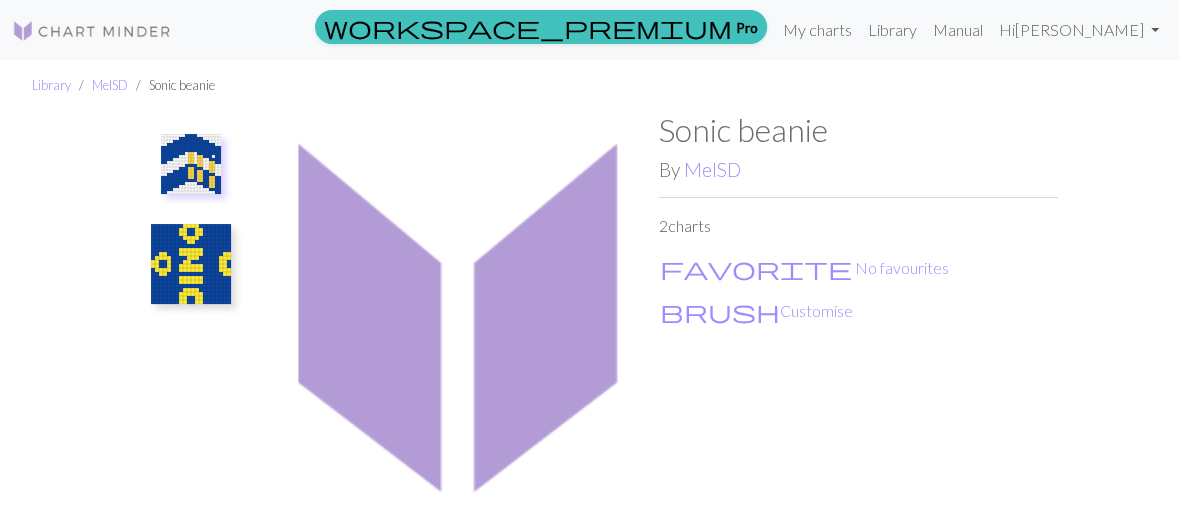 click at bounding box center [191, 164] 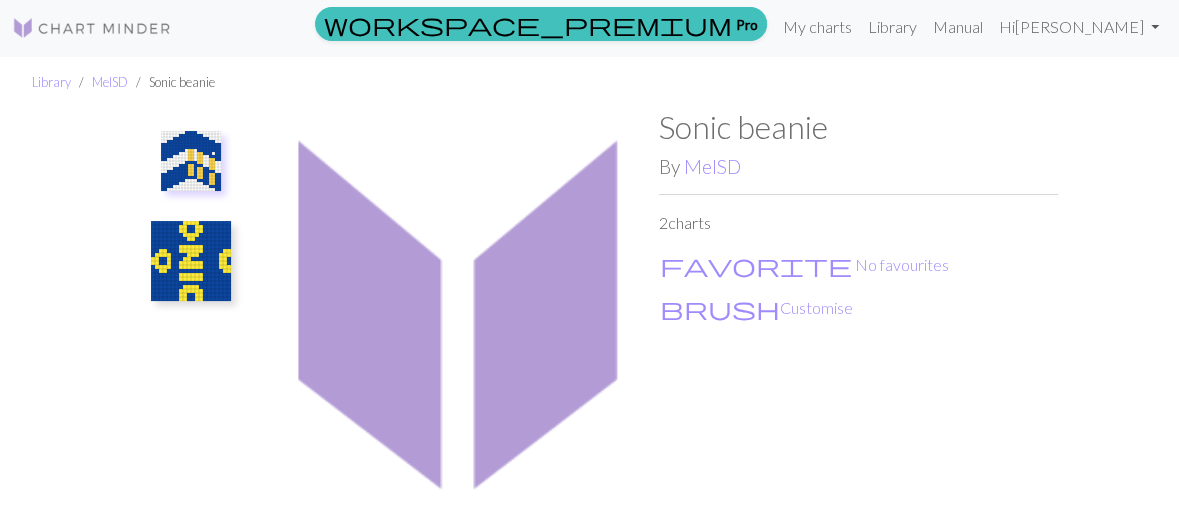 scroll, scrollTop: 0, scrollLeft: 0, axis: both 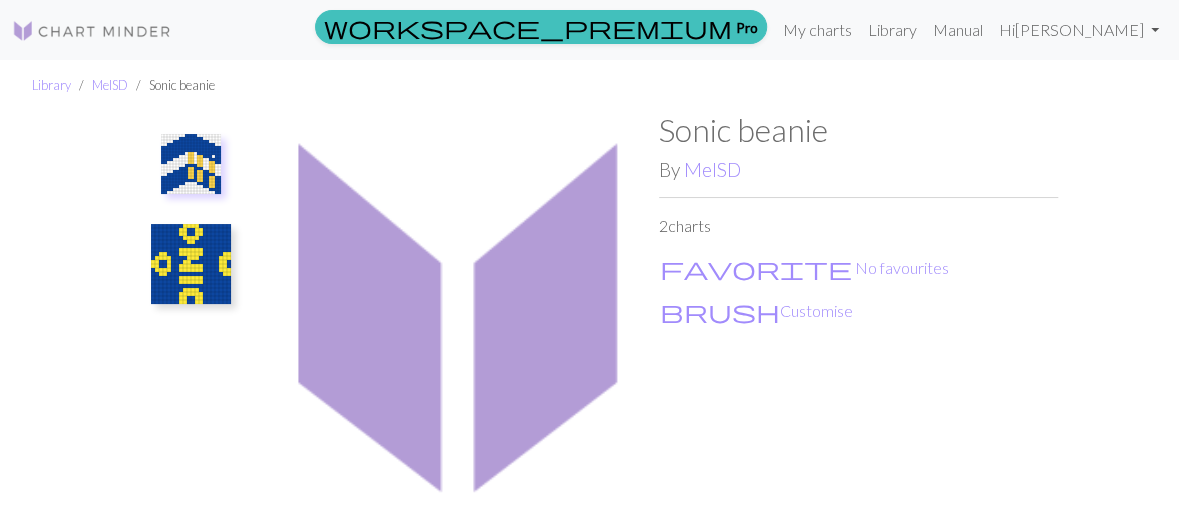 click at bounding box center (191, 164) 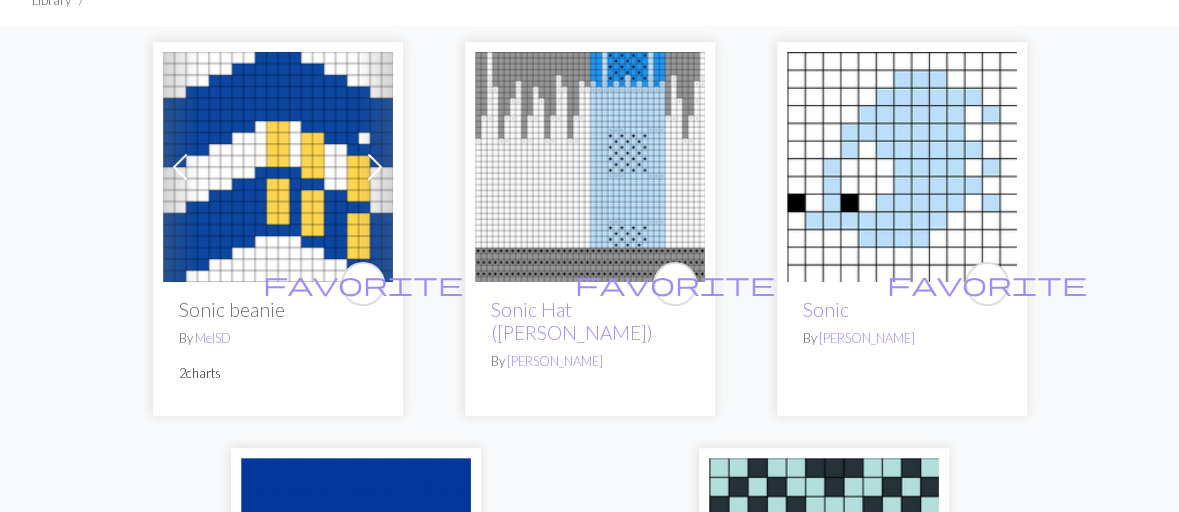 scroll, scrollTop: 143, scrollLeft: 0, axis: vertical 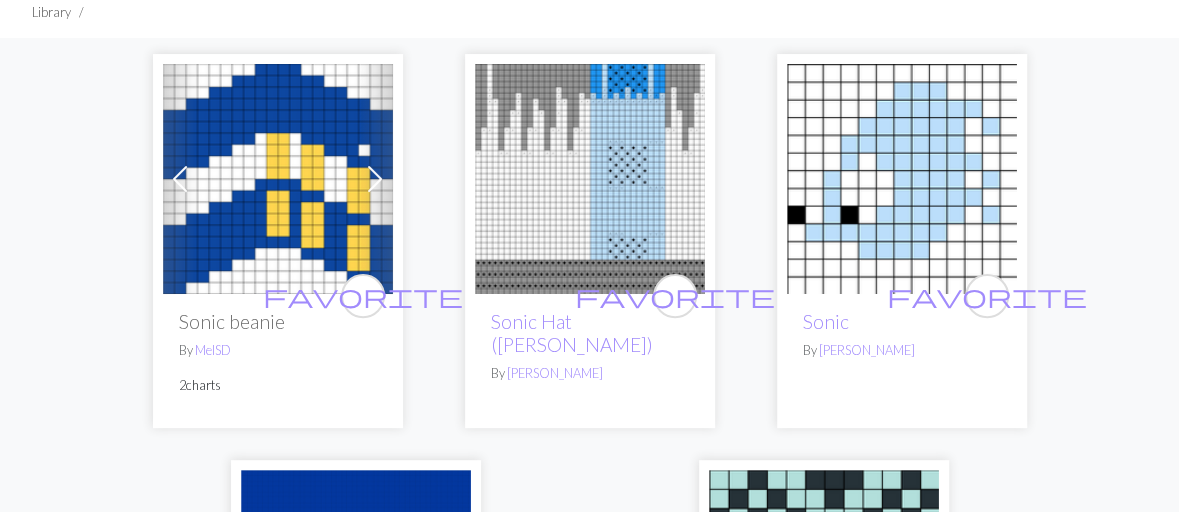 click at bounding box center (375, 179) 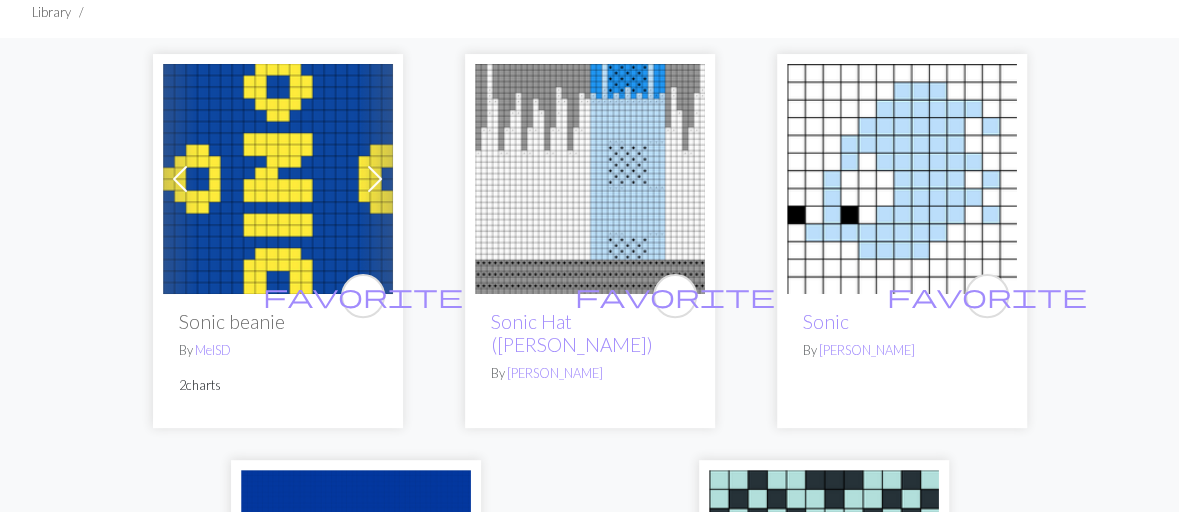 click at bounding box center [375, 179] 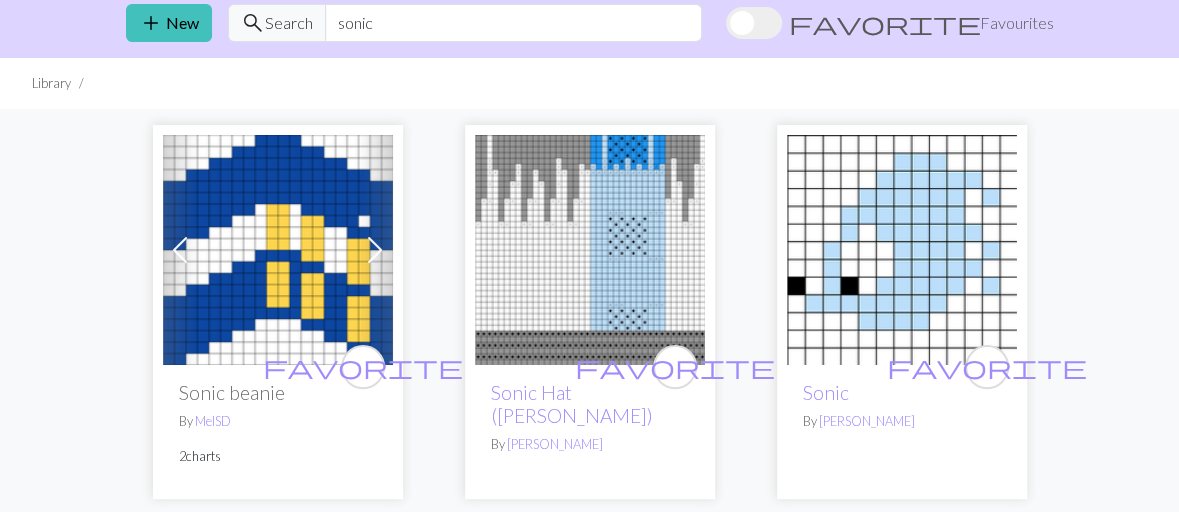 scroll, scrollTop: 0, scrollLeft: 0, axis: both 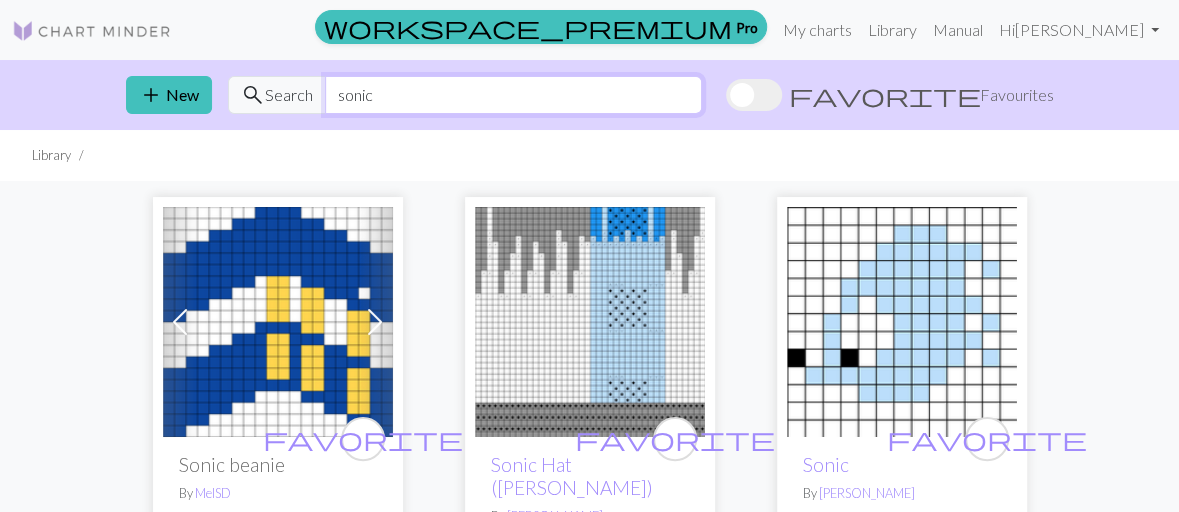drag, startPoint x: 374, startPoint y: 100, endPoint x: 298, endPoint y: 101, distance: 76.00658 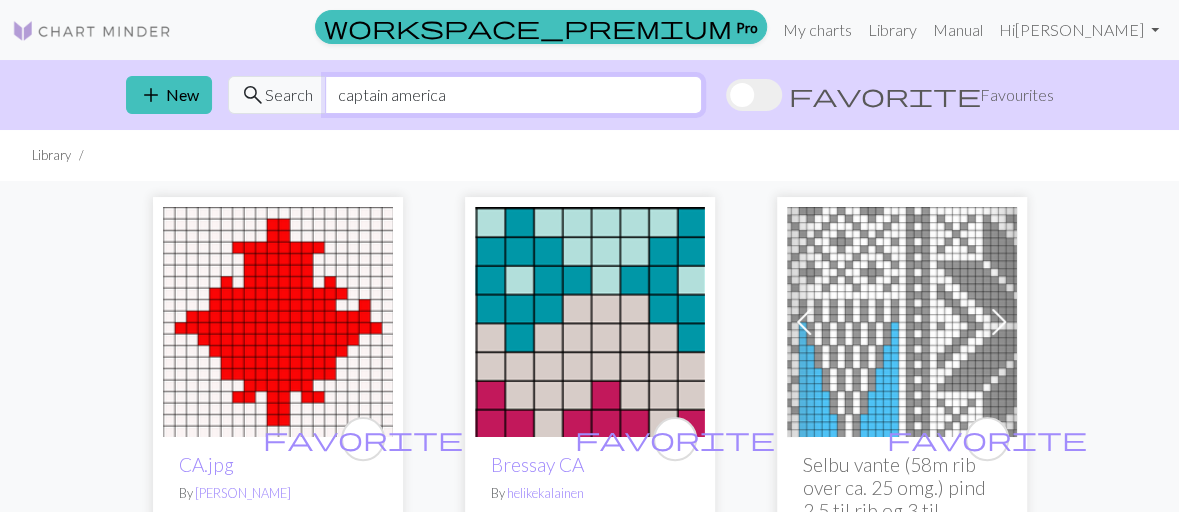 type on "captain america" 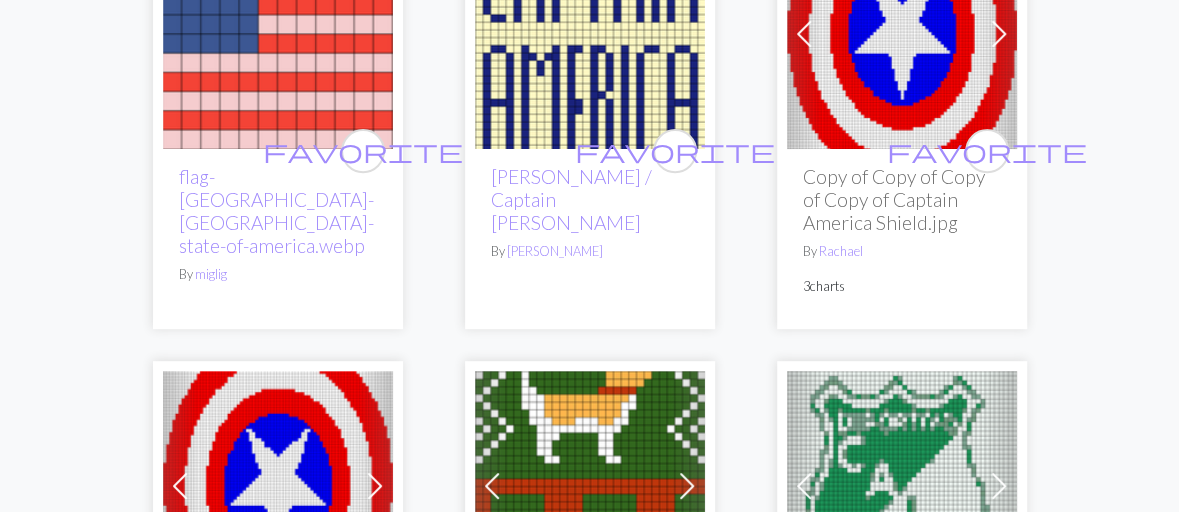 scroll, scrollTop: 0, scrollLeft: 0, axis: both 